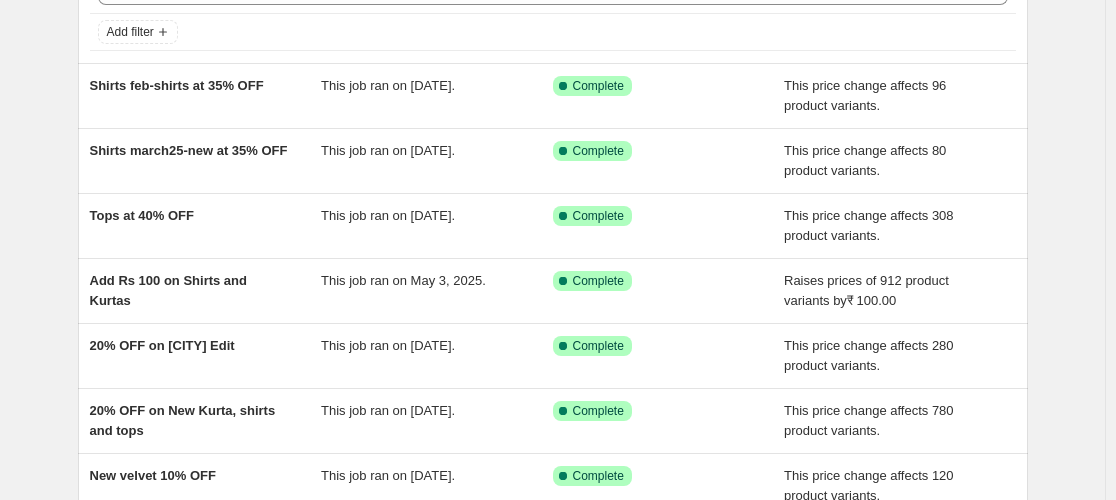 scroll, scrollTop: 167, scrollLeft: 0, axis: vertical 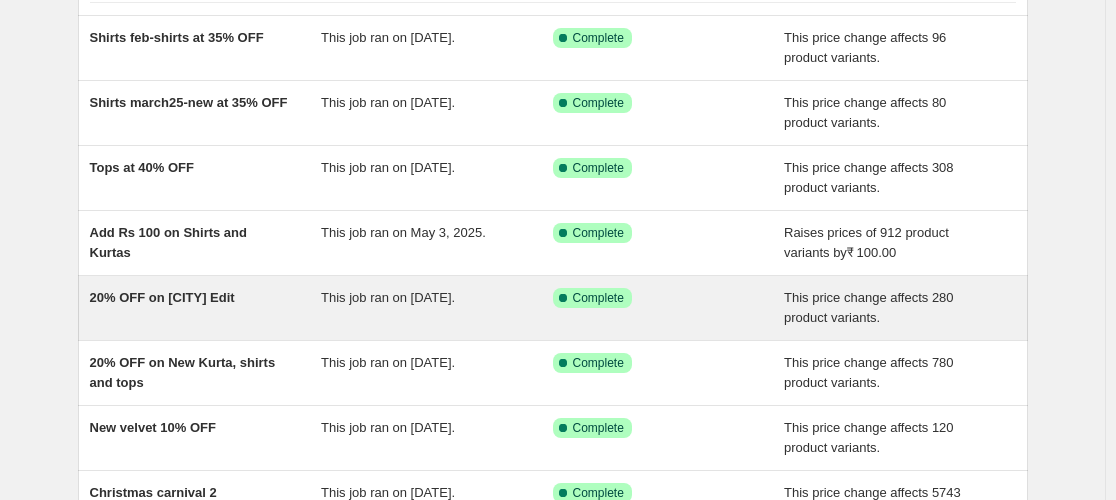 click on "20% OFF on [CITY] Edit" at bounding box center [162, 297] 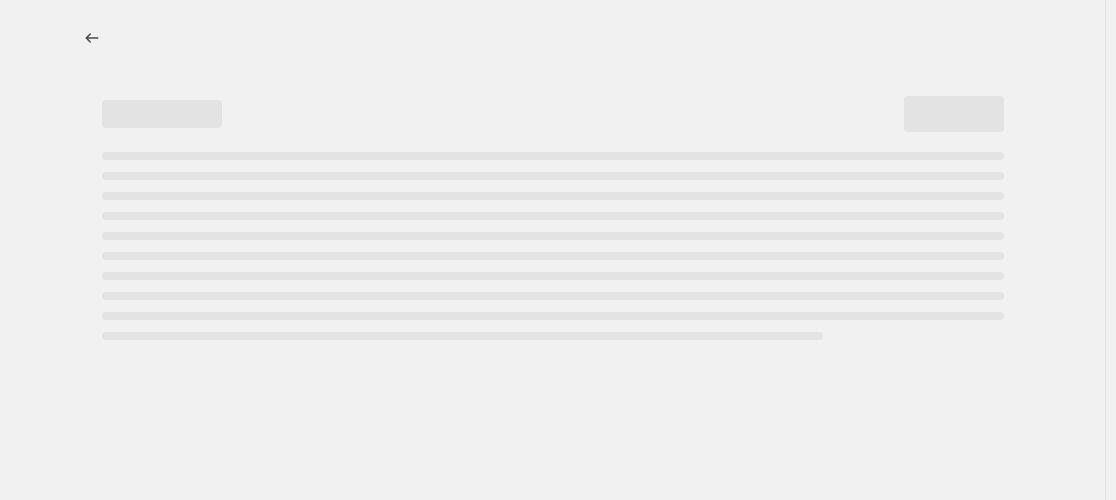 scroll, scrollTop: 0, scrollLeft: 0, axis: both 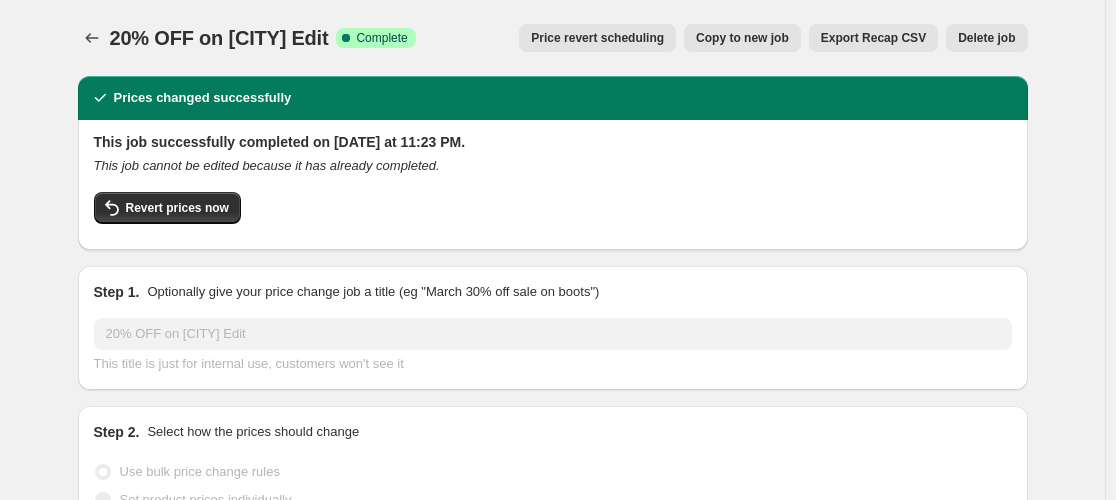 click on "Copy to new job" at bounding box center (742, 38) 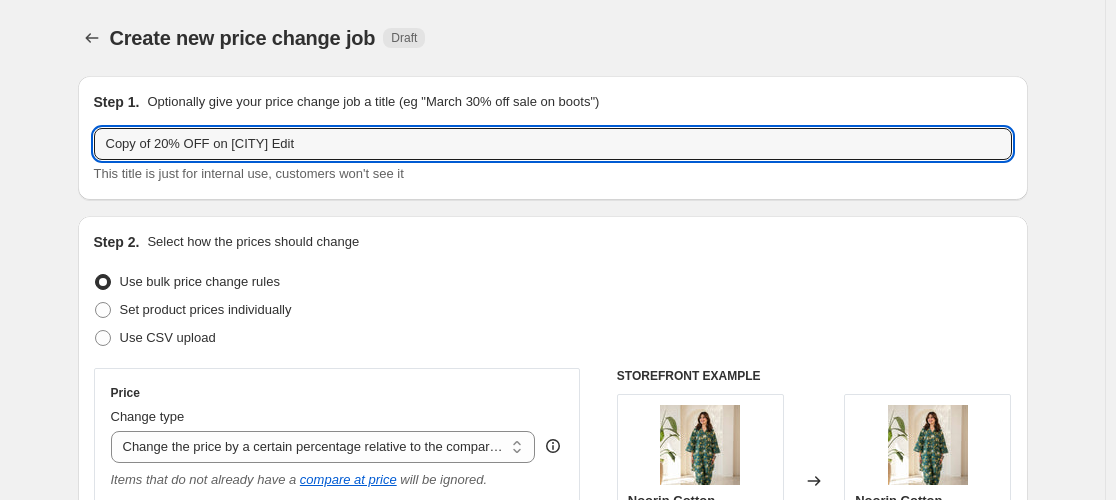 drag, startPoint x: 160, startPoint y: 141, endPoint x: 68, endPoint y: 133, distance: 92.34717 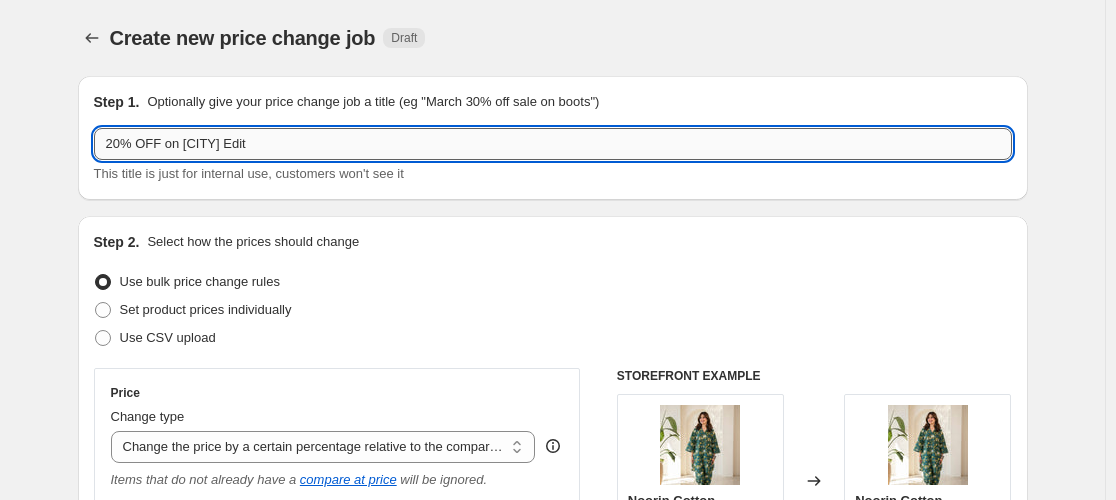 drag, startPoint x: 311, startPoint y: 149, endPoint x: 191, endPoint y: 140, distance: 120.33703 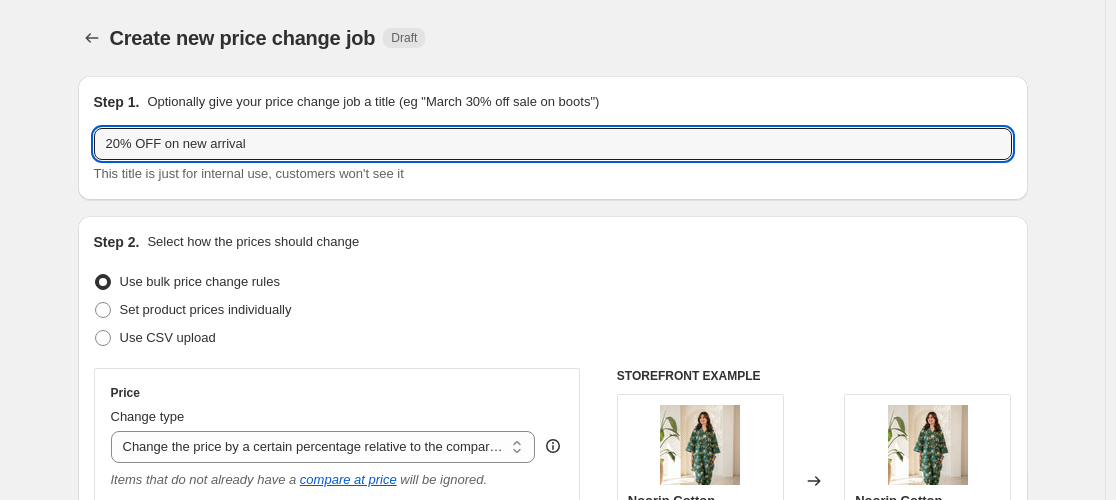 paste on "twinkle-july-18  25-june-new  june-shirt-17  apr-16-new" 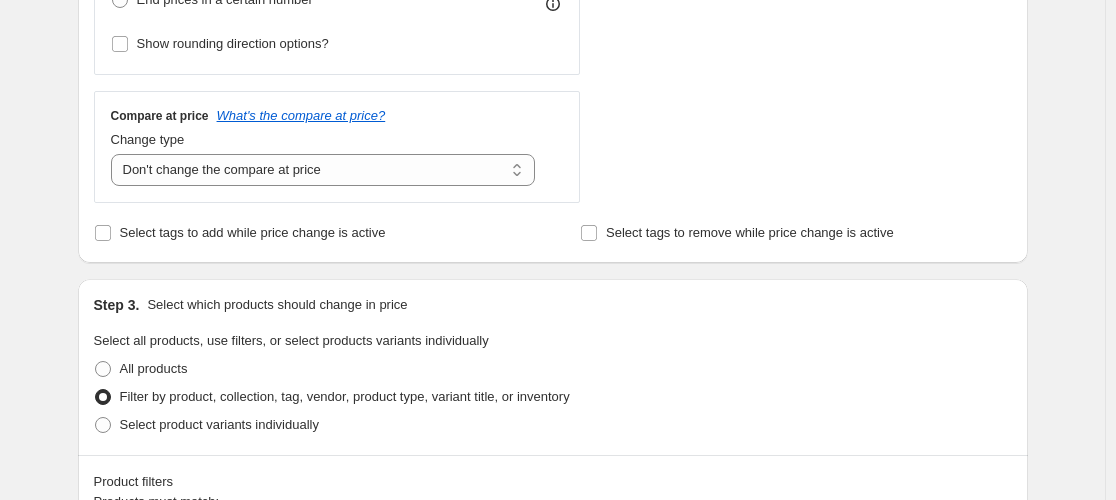 scroll, scrollTop: 682, scrollLeft: 0, axis: vertical 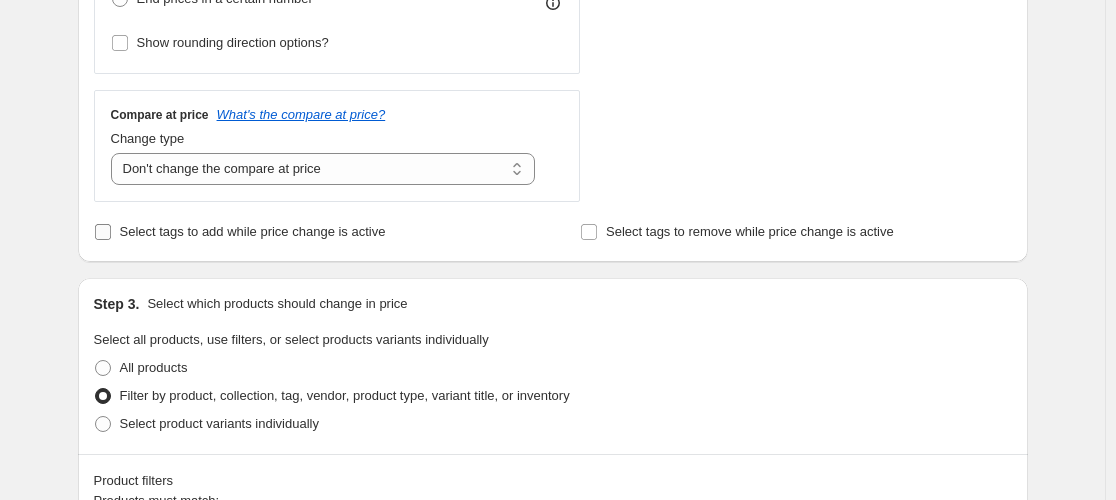 type on "20% OFF on new arrival twinkle-july-18  25-june-new  june-shirt-17  apr-16-new" 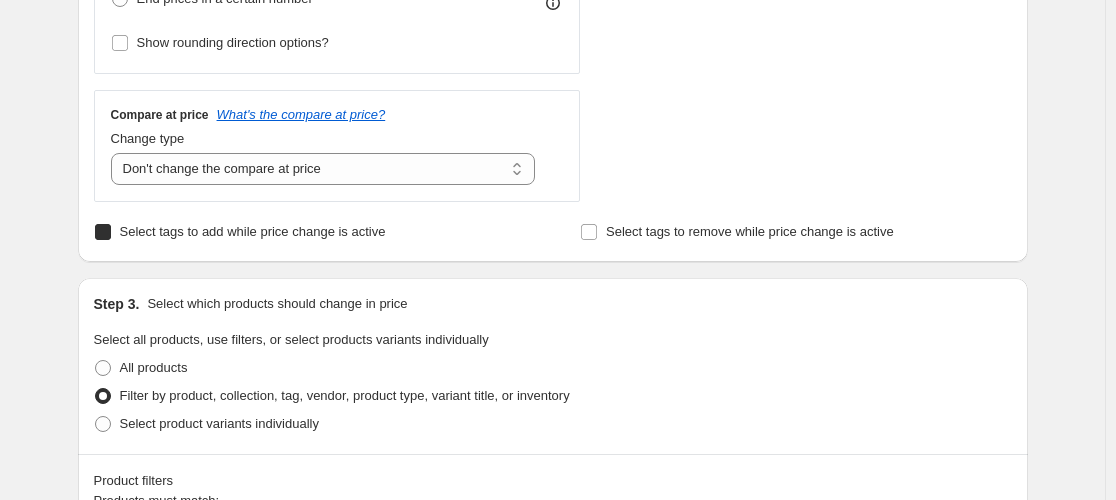 checkbox on "true" 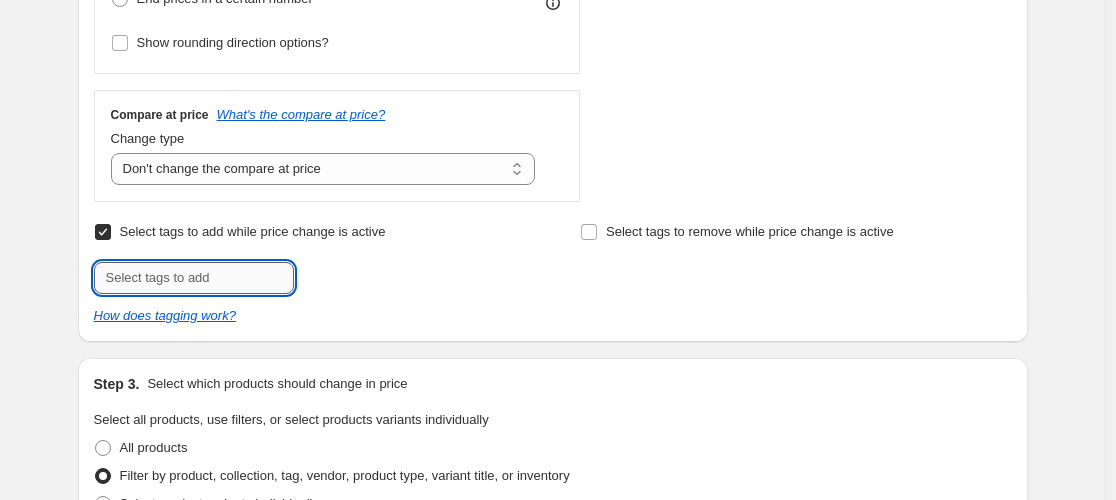 click at bounding box center (194, 278) 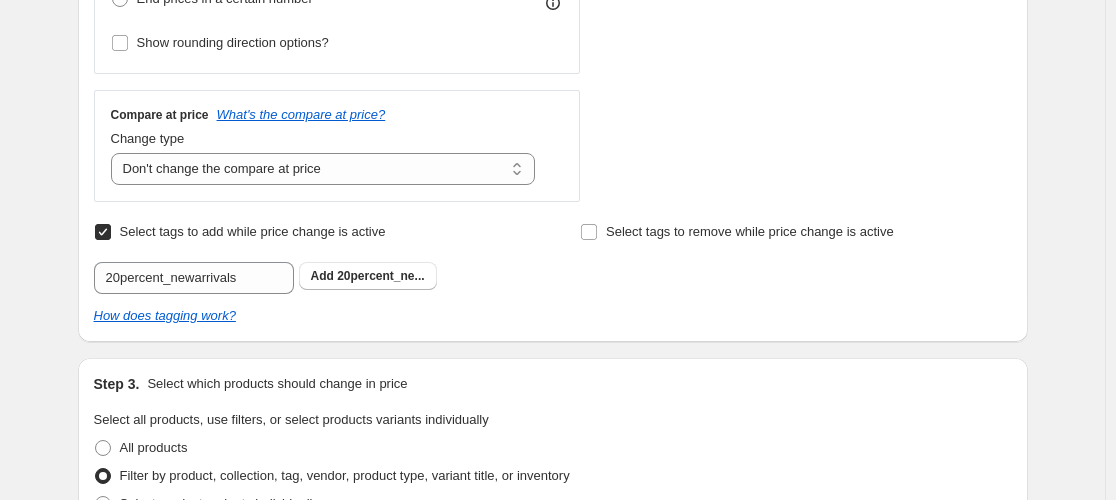 click on "Step 2. Select how the prices should change Use bulk price change rules Set product prices individually Use CSV upload Price Change type Change the price to a certain amount Change the price by a certain amount Change the price by a certain percentage Change the price to the current compare at price (price before sale) Change the price by a certain amount relative to the compare at price Change the price by a certain percentage relative to the compare at price Don't change the price Change the price by a certain percentage relative to the cost per item Change price to certain cost margin Change the price by a certain percentage relative to the compare at price Items that do not already have a   compare at price   will be ignored. Price change amount -20 % Rounding Round to nearest .01 End prices in a certain number Show rounding direction options? Compare at price What's the compare at price? Change type Change the compare at price to the current price (sale)" at bounding box center (553, -62) 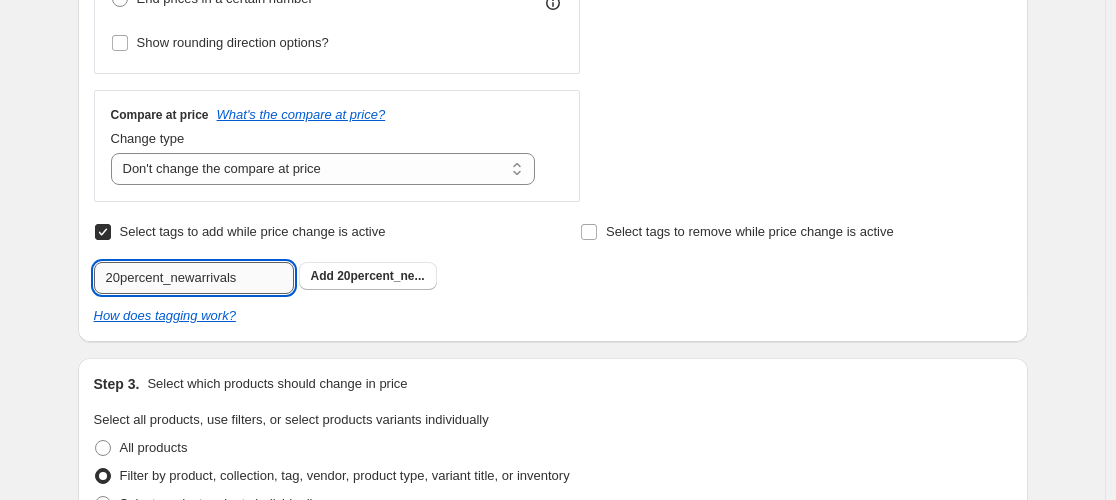 click on "20percent_newarrivals" at bounding box center [194, 278] 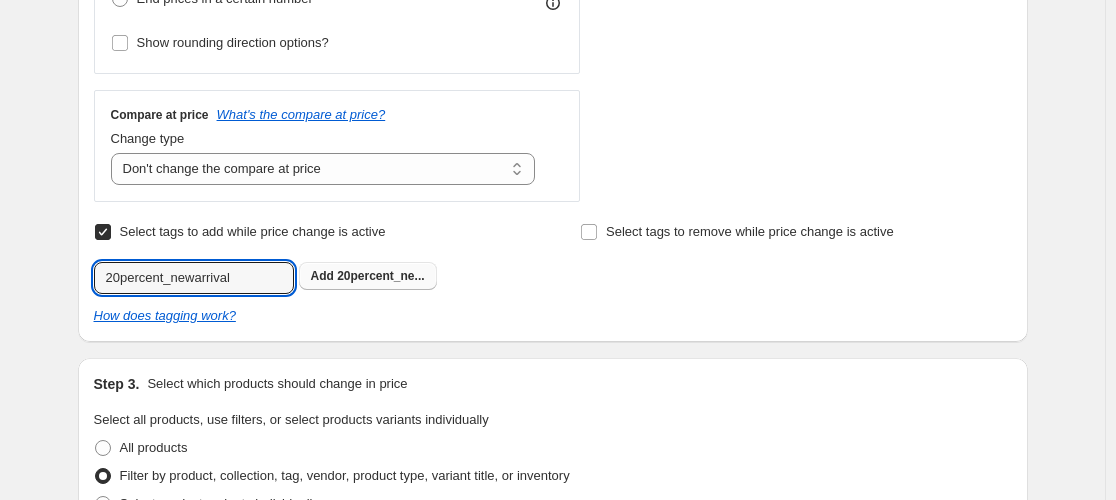 type on "20percent_newarrival" 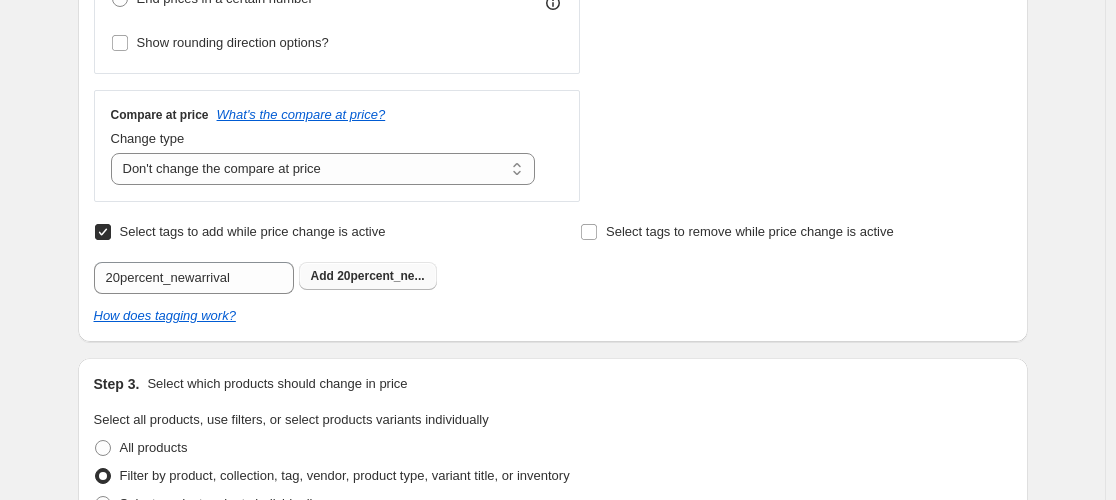 click on "20percent_ne..." at bounding box center (380, 276) 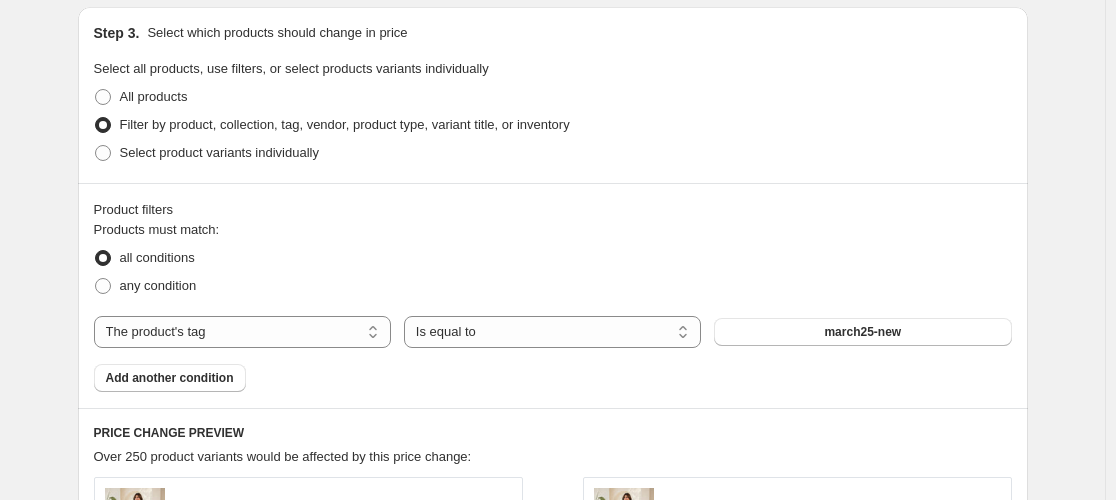 scroll, scrollTop: 1067, scrollLeft: 0, axis: vertical 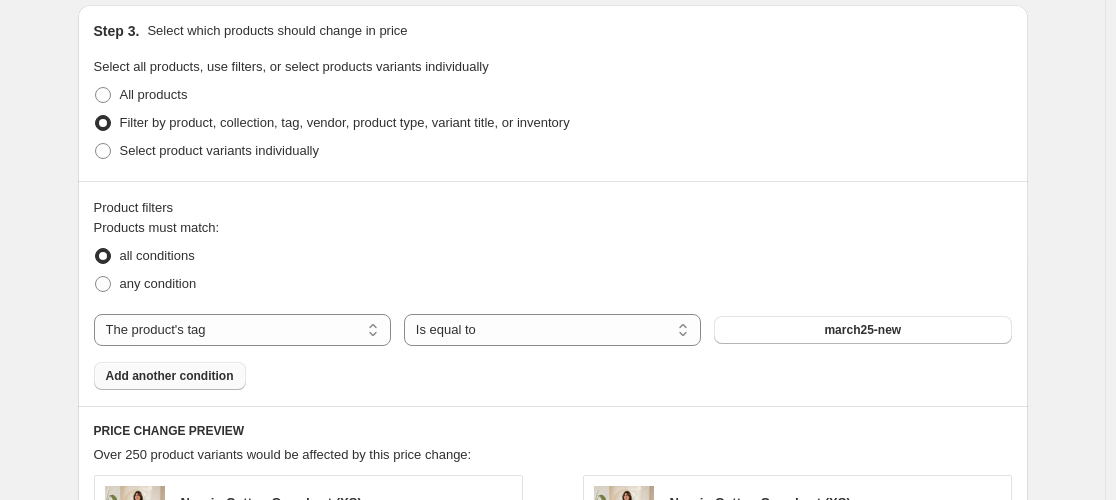click on "Add another condition" at bounding box center (170, 376) 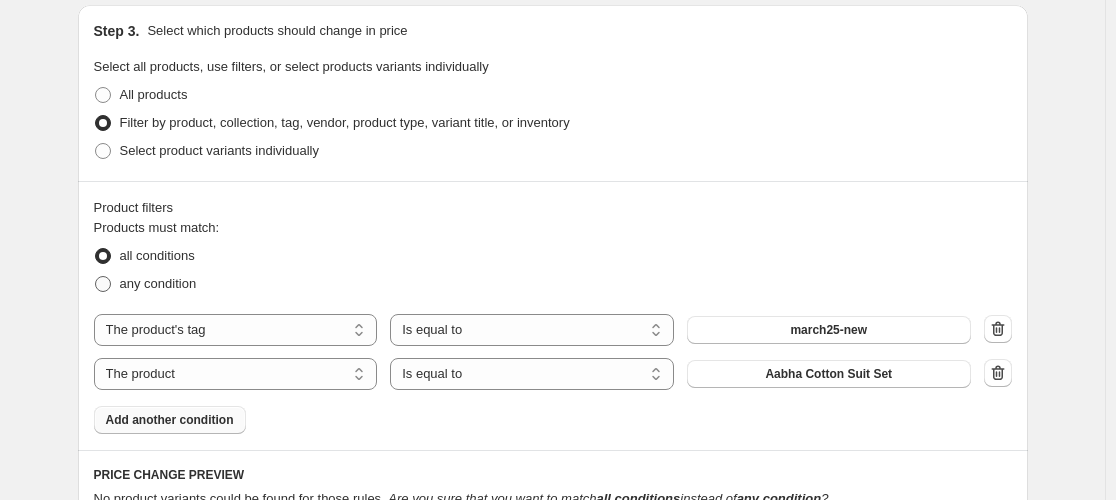 click on "any condition" at bounding box center [158, 283] 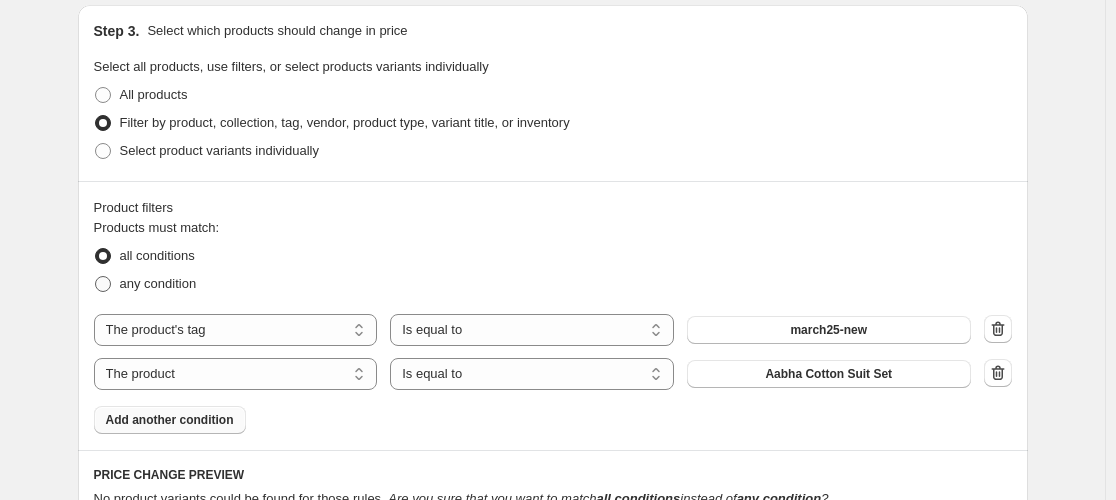 radio on "true" 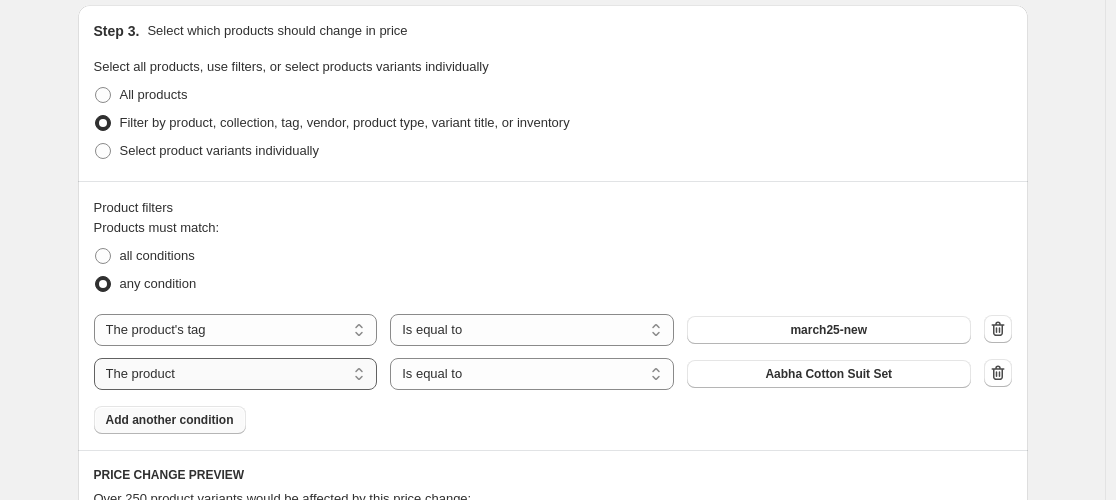 click on "The product The product's collection The product's tag The product's vendor The product's type The product's status The variant's title Inventory quantity" at bounding box center (236, 374) 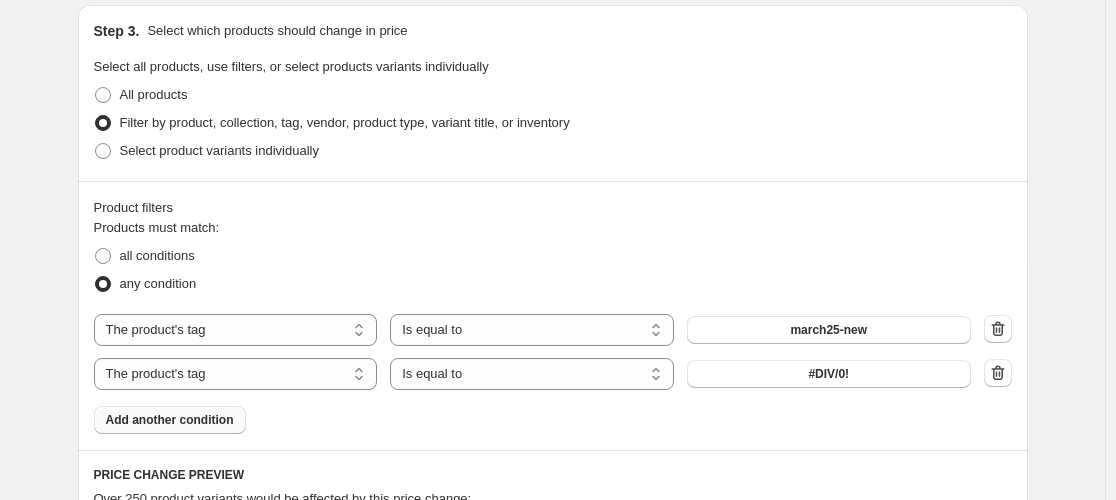 click on "Add another condition" at bounding box center [170, 420] 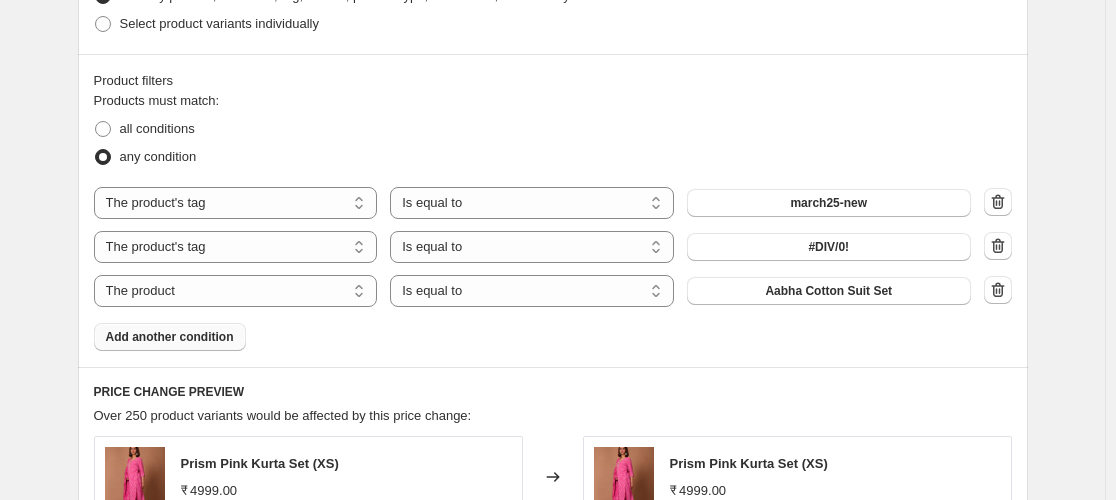 scroll, scrollTop: 1197, scrollLeft: 0, axis: vertical 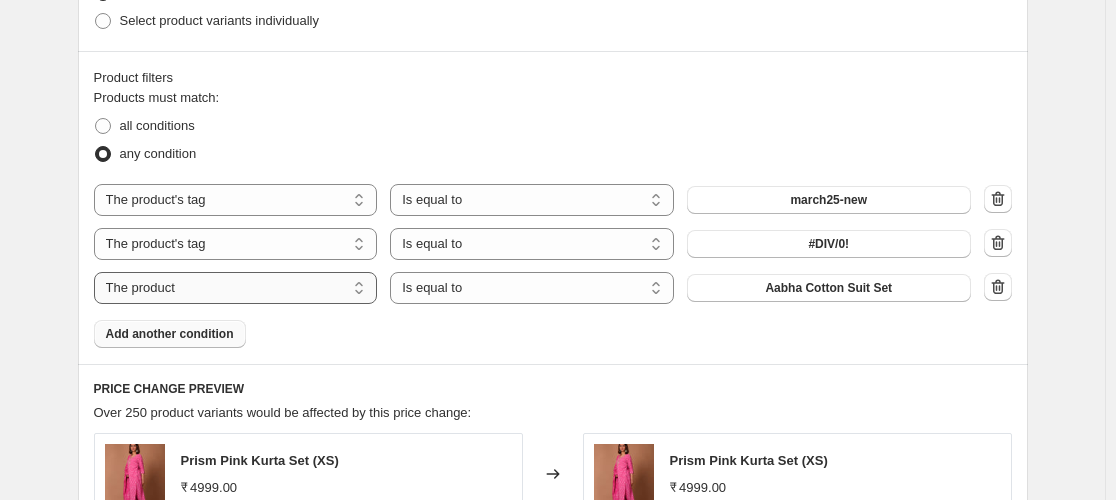 click on "The product The product's collection The product's tag The product's vendor The product's type The product's status The variant's title Inventory quantity" at bounding box center (236, 288) 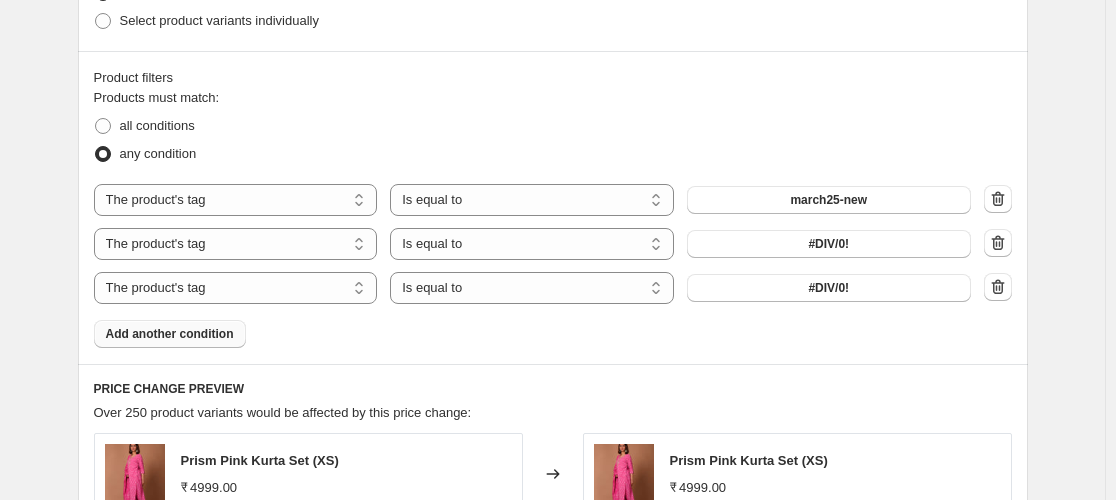 click on "Add another condition" at bounding box center (170, 334) 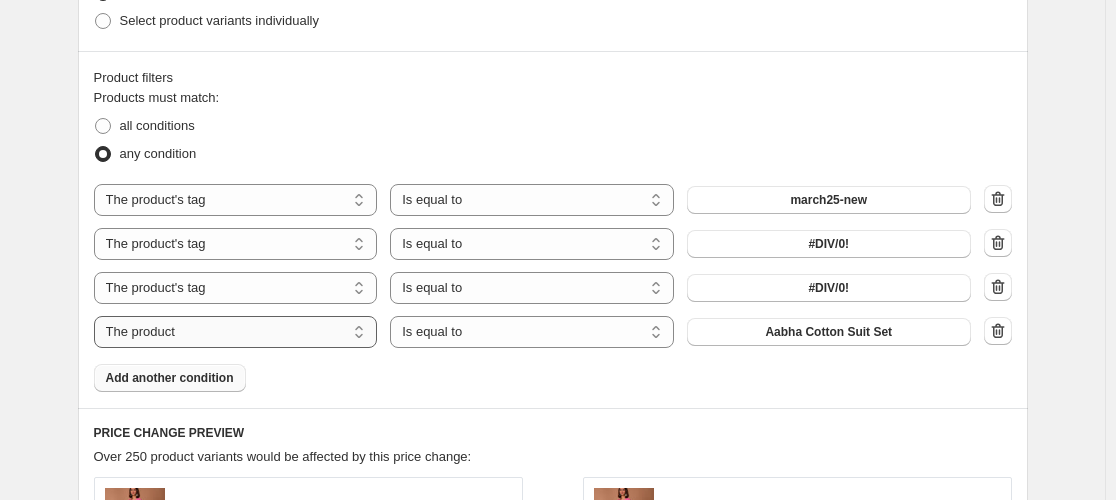 click on "The product The product's collection The product's tag The product's vendor The product's type The product's status The variant's title Inventory quantity" at bounding box center [236, 332] 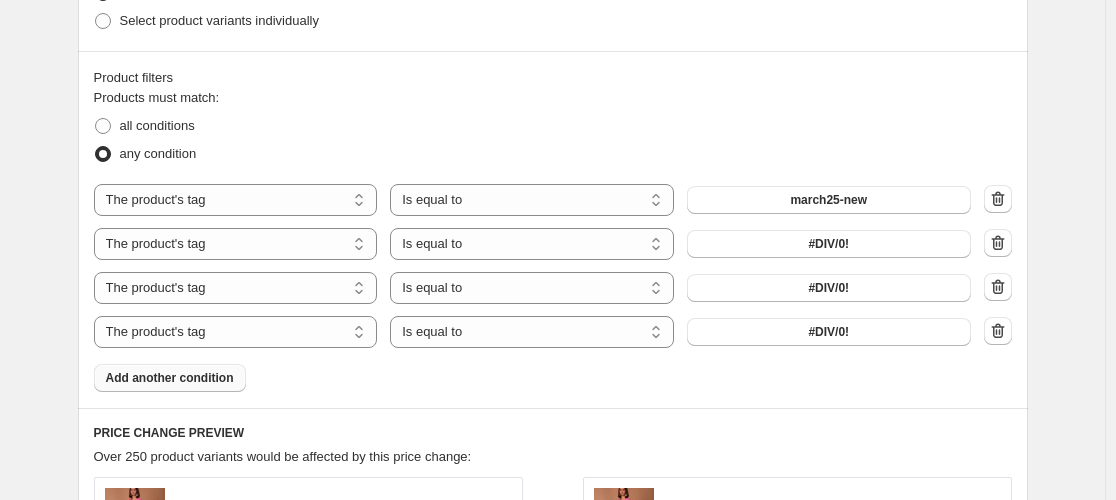 click on "Add another condition" at bounding box center [170, 378] 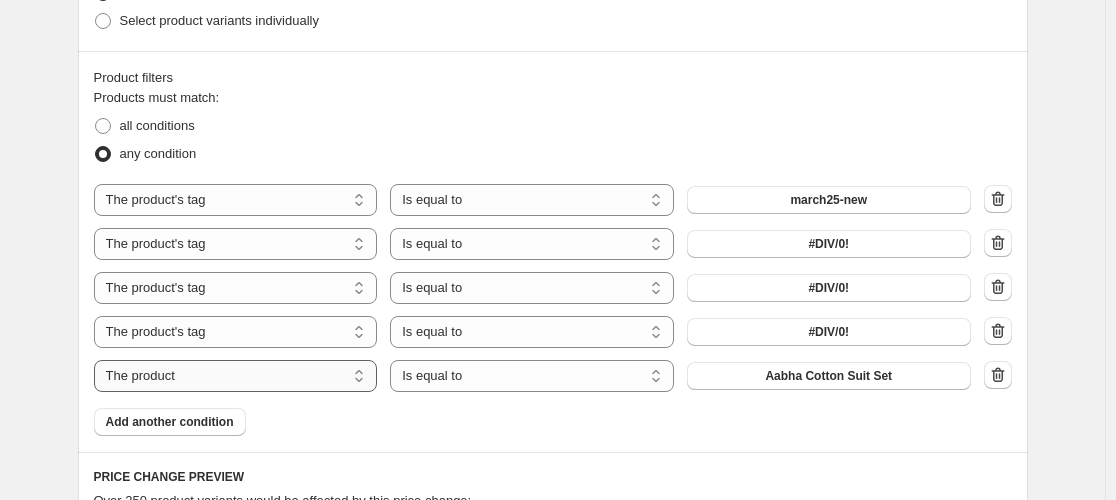 click on "The product The product's collection The product's tag The product's vendor The product's type The product's status The variant's title Inventory quantity" at bounding box center [236, 376] 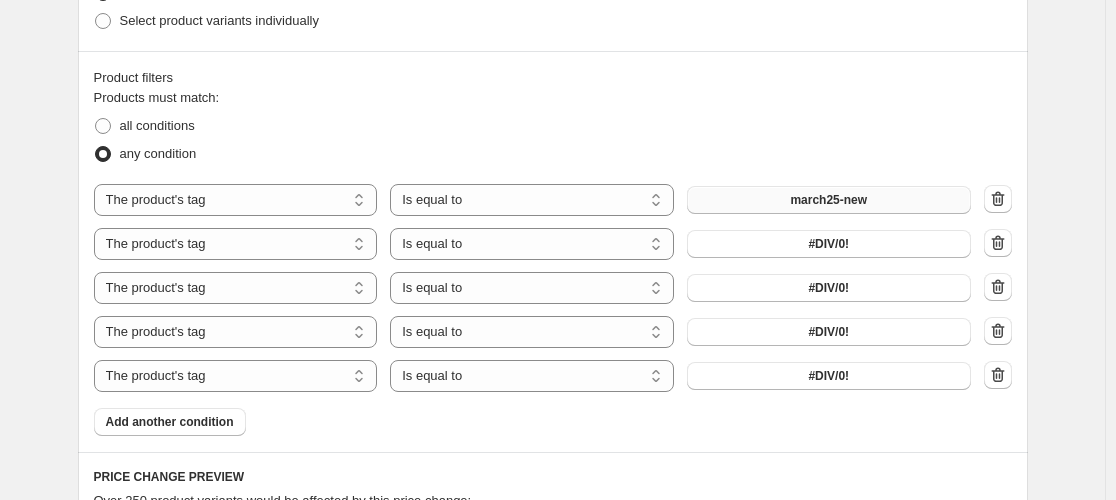 click on "march25-new" at bounding box center (829, 200) 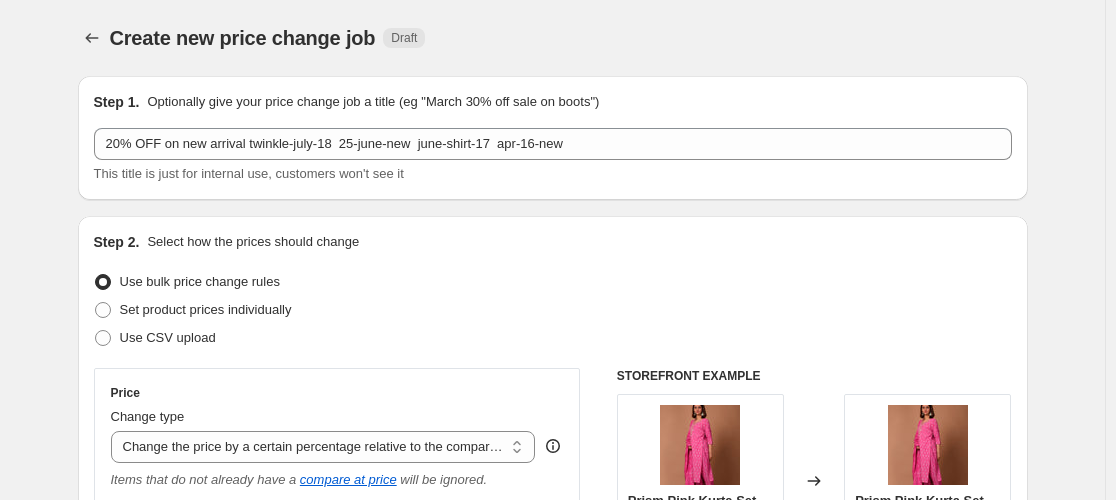 scroll, scrollTop: 1197, scrollLeft: 0, axis: vertical 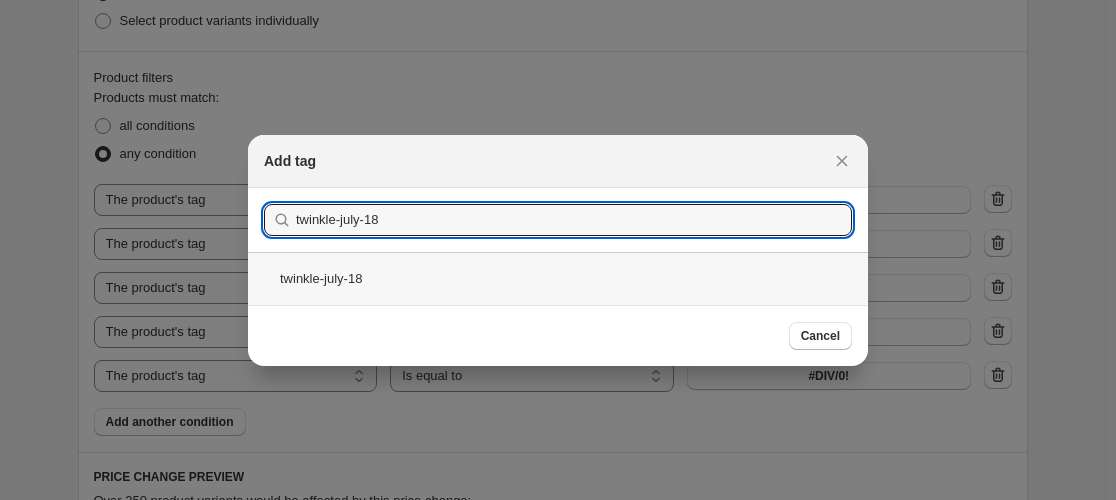 type on "twinkle-july-18" 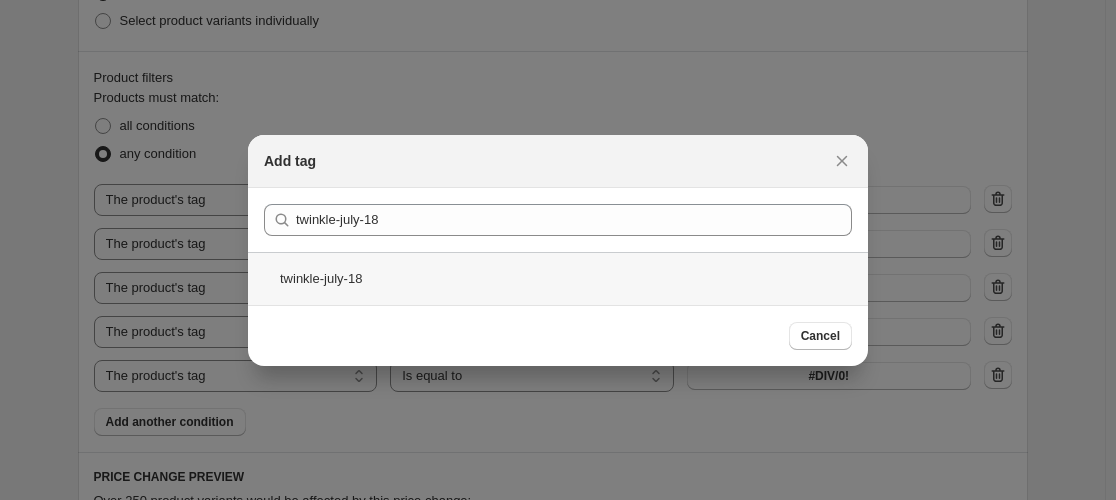 click on "twinkle-july-18" at bounding box center [558, 278] 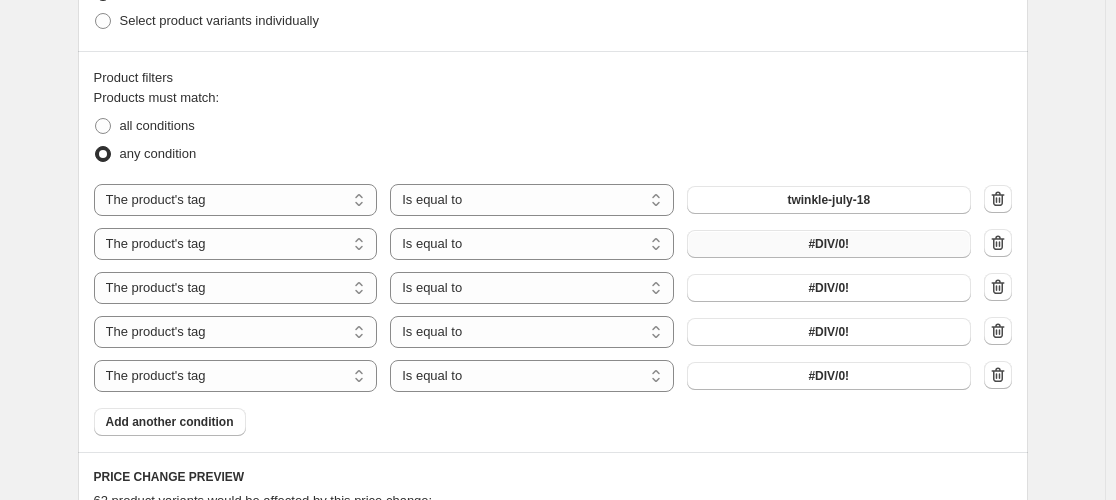 click on "#DIV/0!" at bounding box center (829, 244) 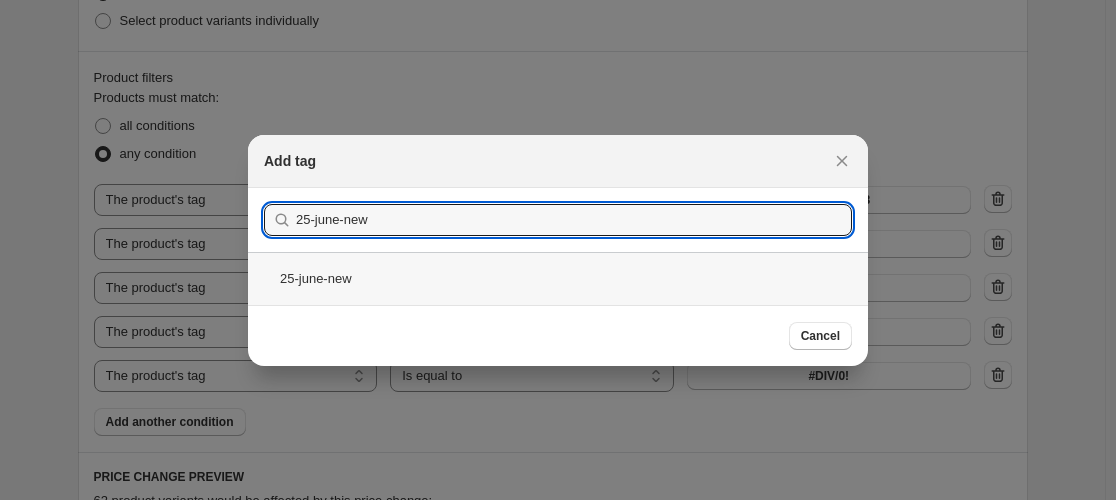 type on "25-june-new" 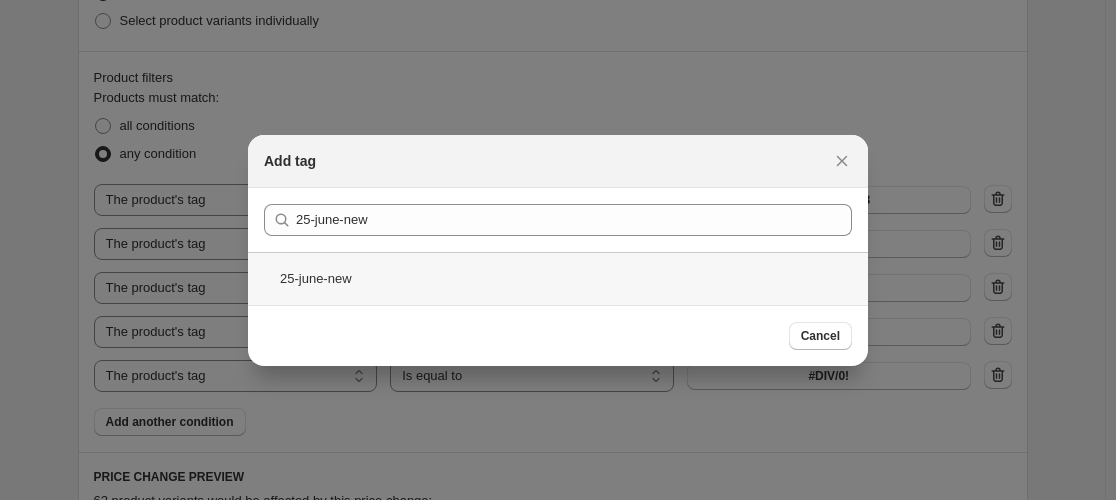 click on "25-june-new" at bounding box center (558, 278) 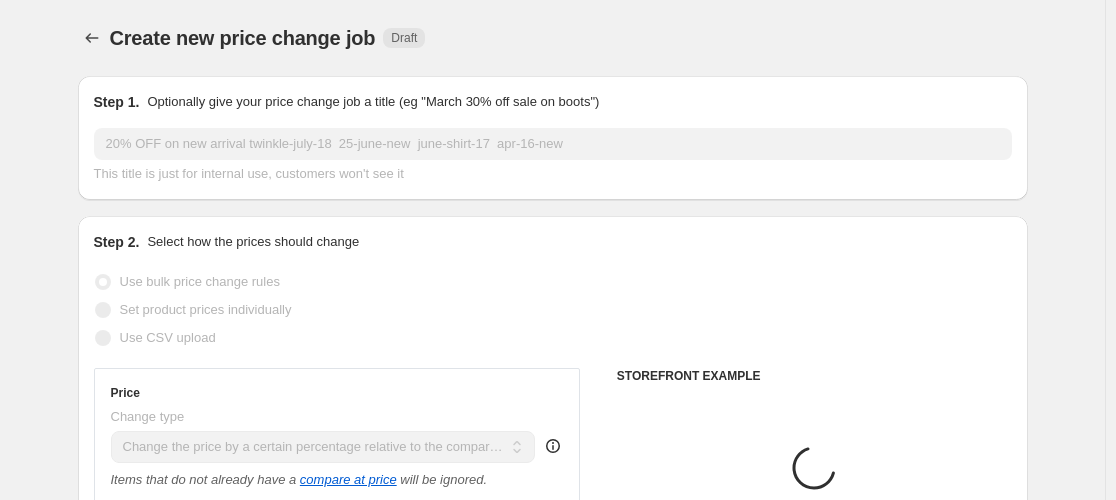 scroll, scrollTop: 1197, scrollLeft: 0, axis: vertical 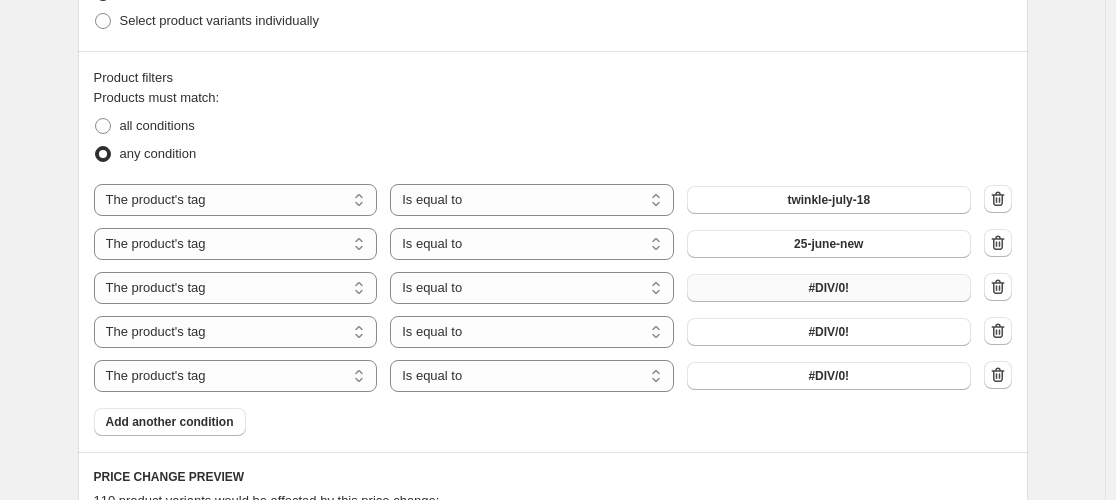 click on "#DIV/0!" at bounding box center [829, 288] 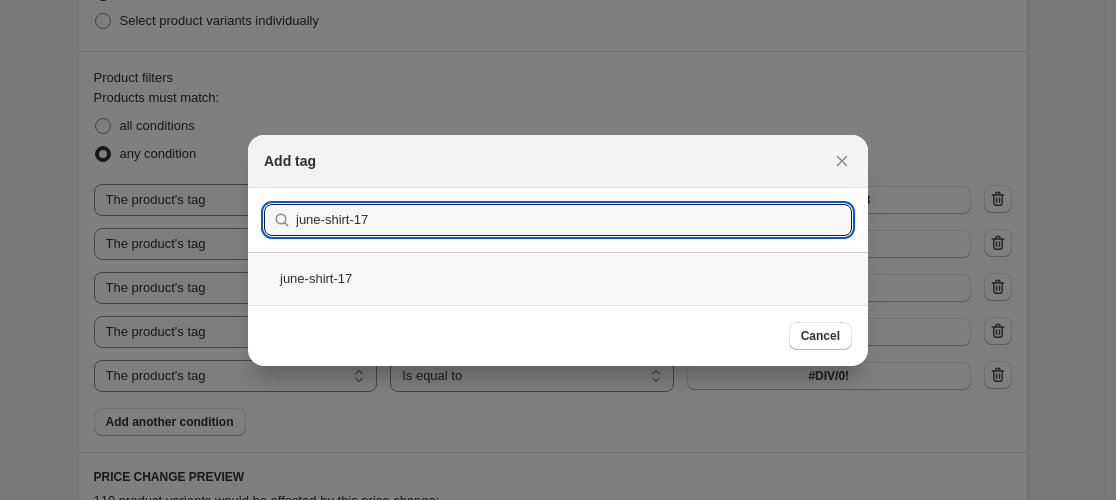 type on "june-shirt-17" 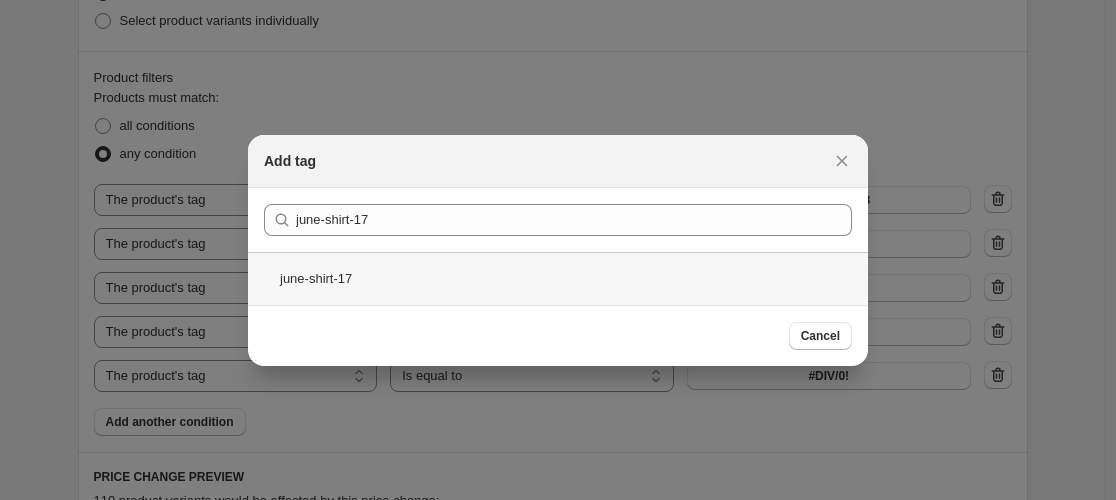 click on "june-shirt-17" at bounding box center (558, 278) 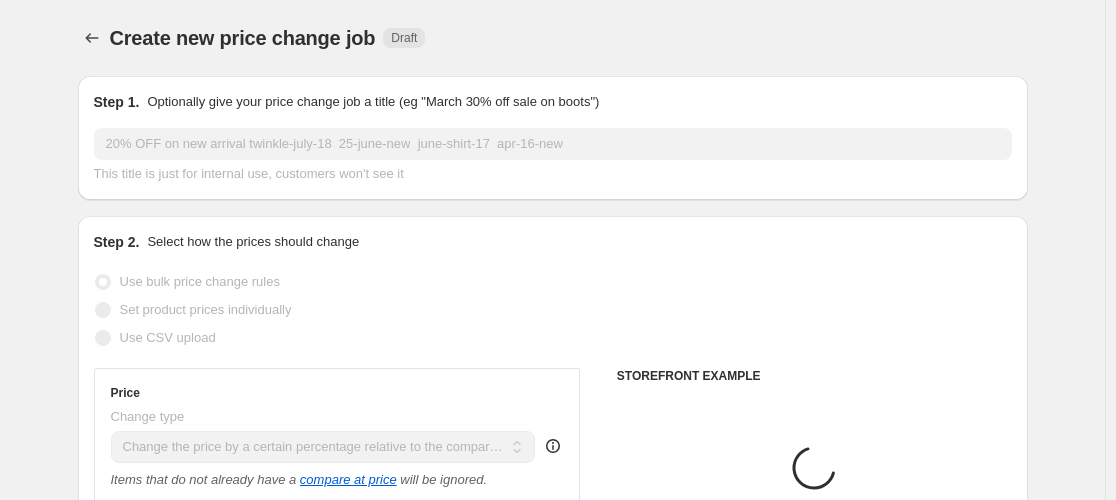 scroll, scrollTop: 1197, scrollLeft: 0, axis: vertical 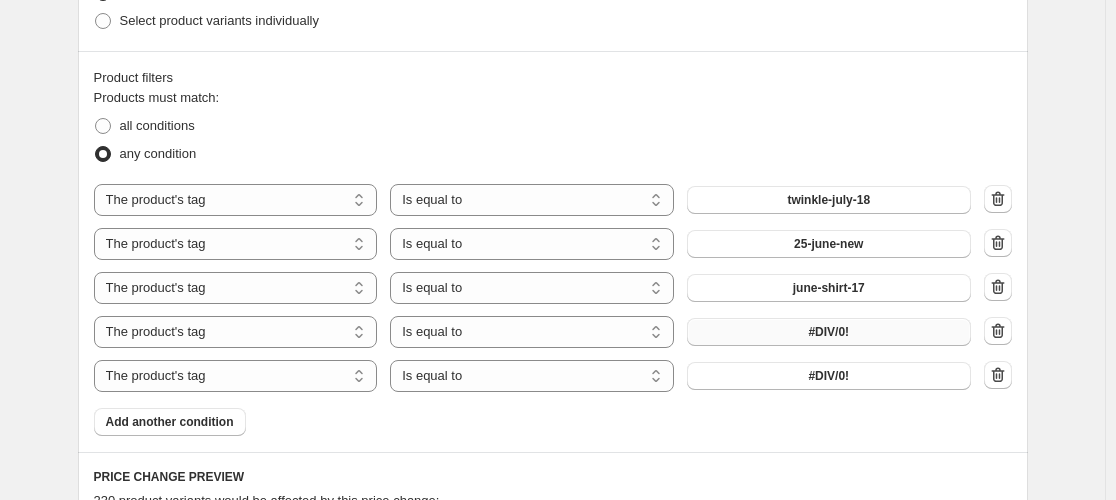 click on "#DIV/0!" at bounding box center (829, 332) 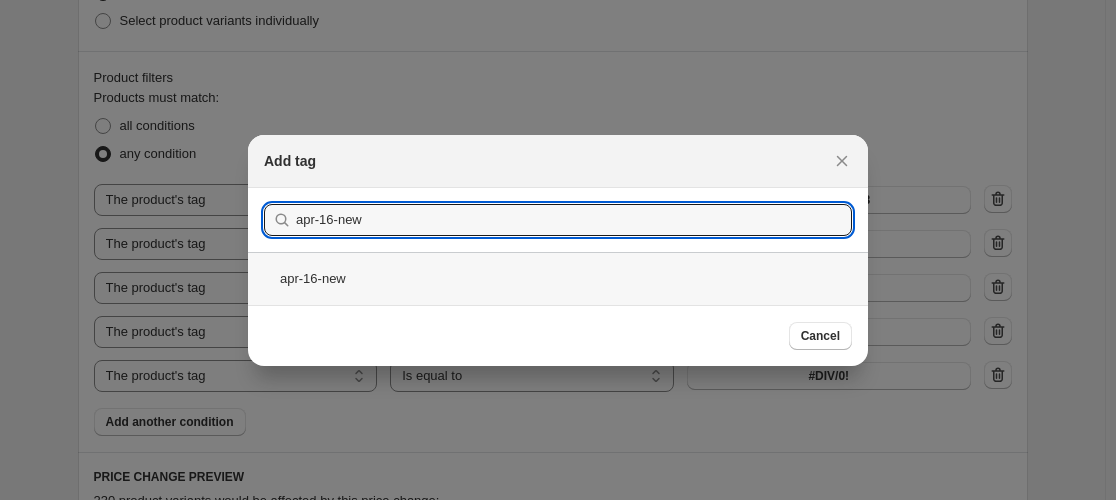 type on "apr-16-new" 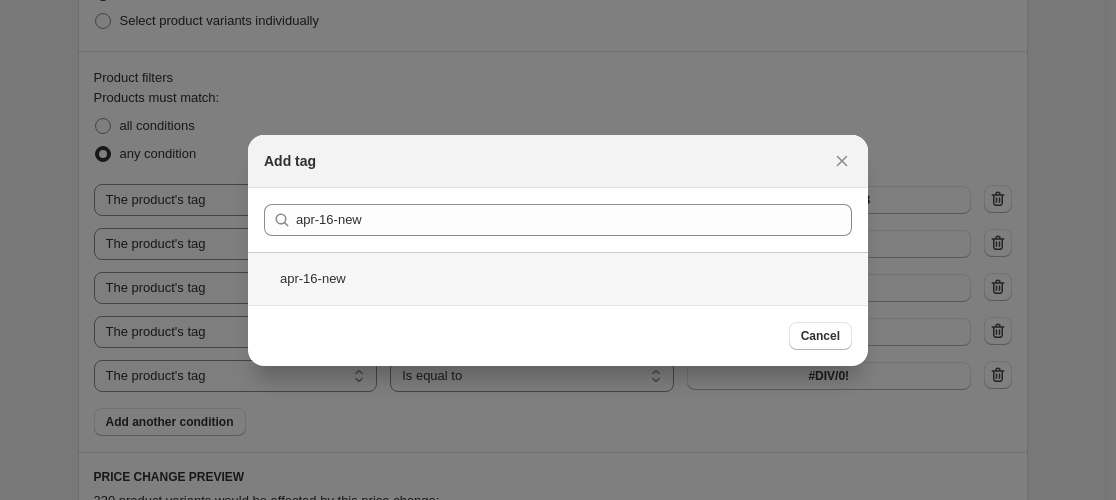 click on "apr-16-new" at bounding box center [558, 278] 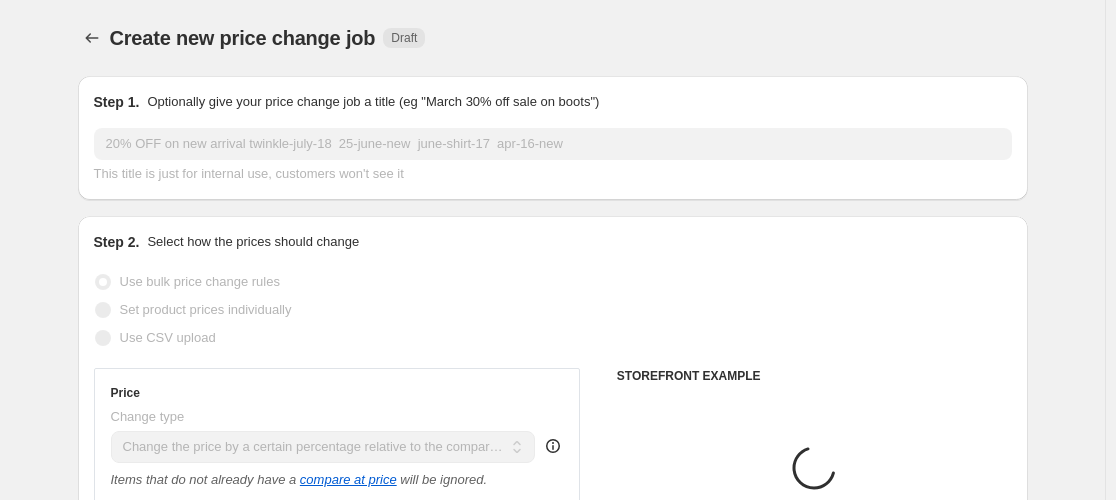 scroll, scrollTop: 1197, scrollLeft: 0, axis: vertical 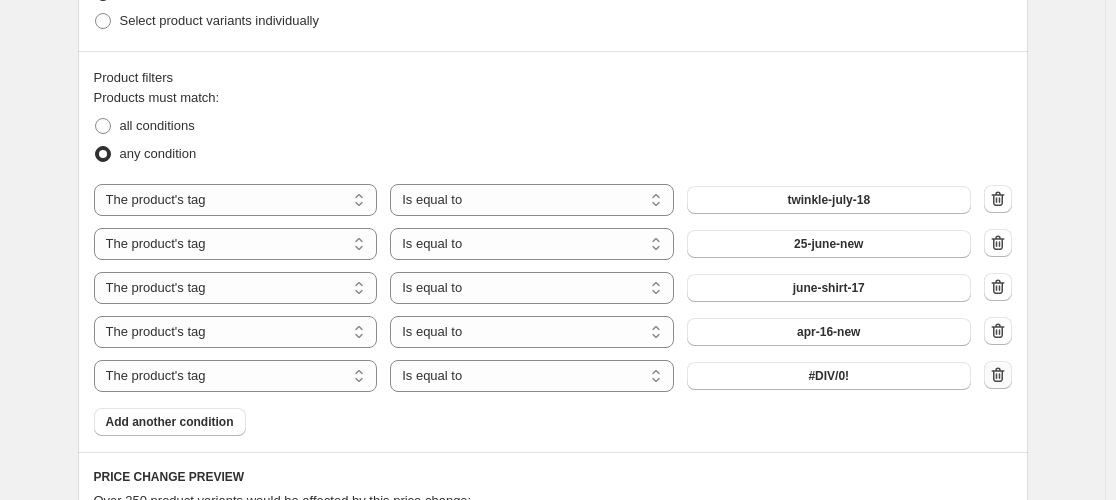 click 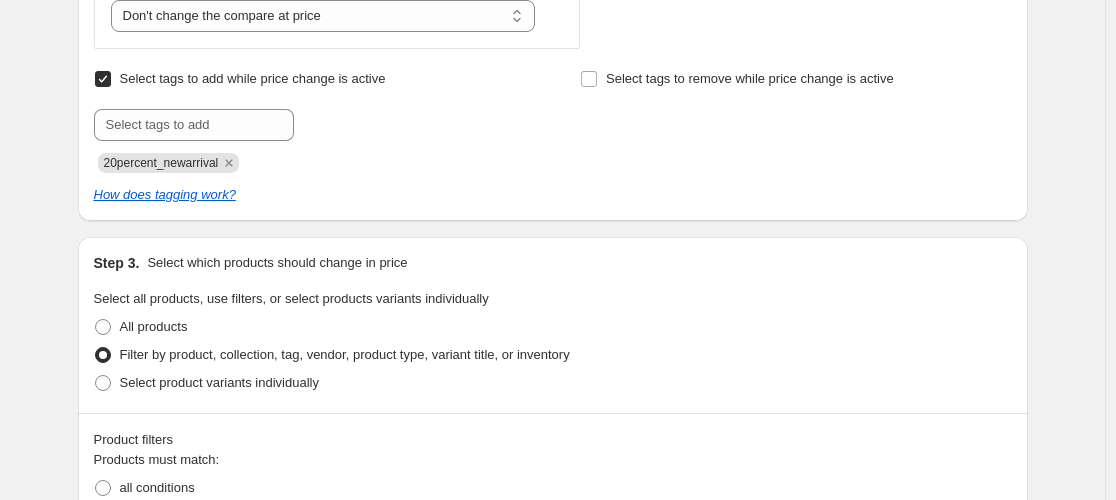 scroll, scrollTop: 834, scrollLeft: 0, axis: vertical 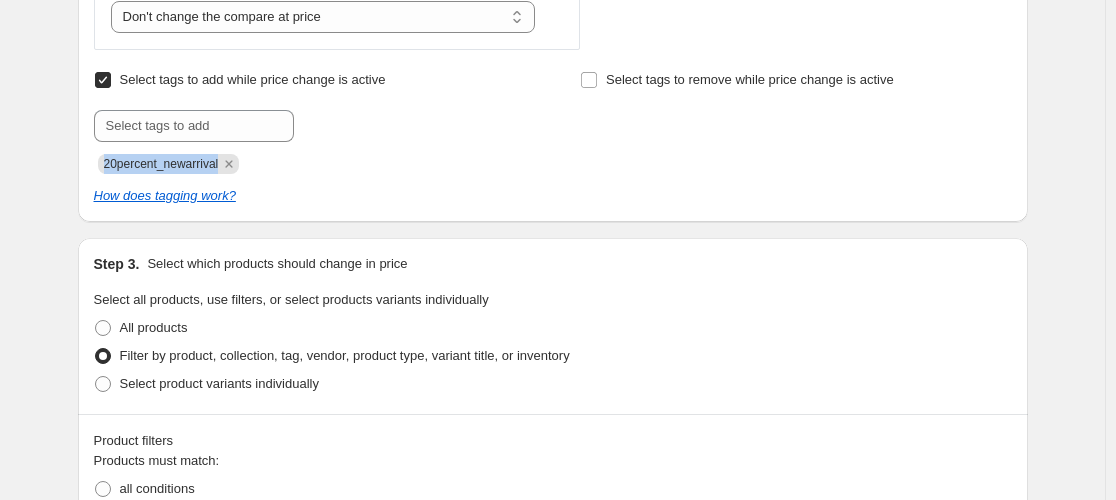 drag, startPoint x: 108, startPoint y: 162, endPoint x: 233, endPoint y: 165, distance: 125.035995 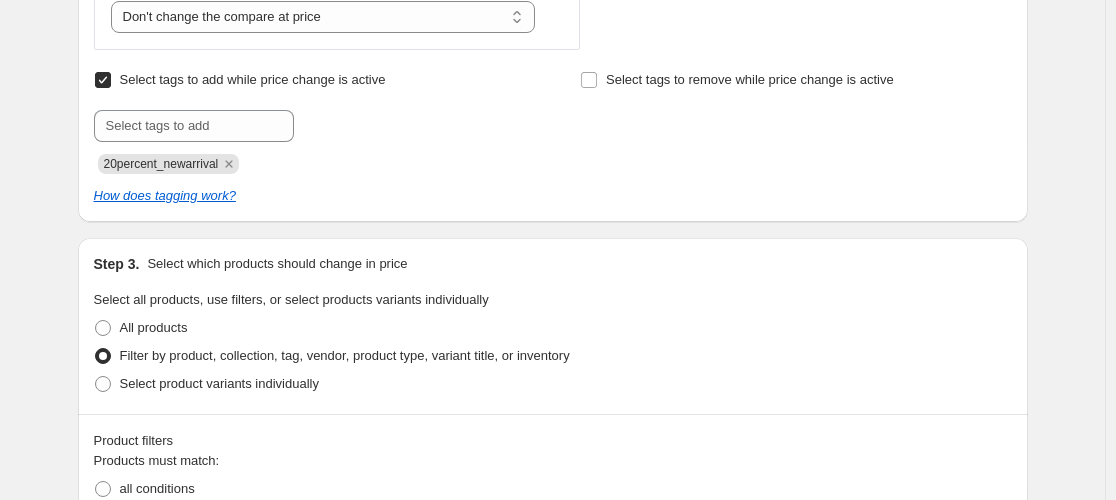 click on "Step 1. Optionally give your price change job a title (eg "March 30% off sale on boots") 20% OFF on new arrival twinkle-july-18  25-june-new  june-shirt-17  apr-16-new This title is just for internal use, customers won't see it Step 2. Select how the prices should change Use bulk price change rules Set product prices individually Use CSV upload Price Change type Change the price to a certain amount Change the price by a certain amount Change the price by a certain percentage Change the price to the current compare at price (price before sale) Change the price by a certain amount relative to the compare at price Change the price by a certain percentage relative to the compare at price Don't change the price Change the price by a certain percentage relative to the cost per item Change price to certain cost margin Change the price by a certain percentage relative to the compare at price Items that do not already have a   compare at price   will be ignored. Price change amount -20 % Rounding Round to nearest .01" at bounding box center [545, 382] 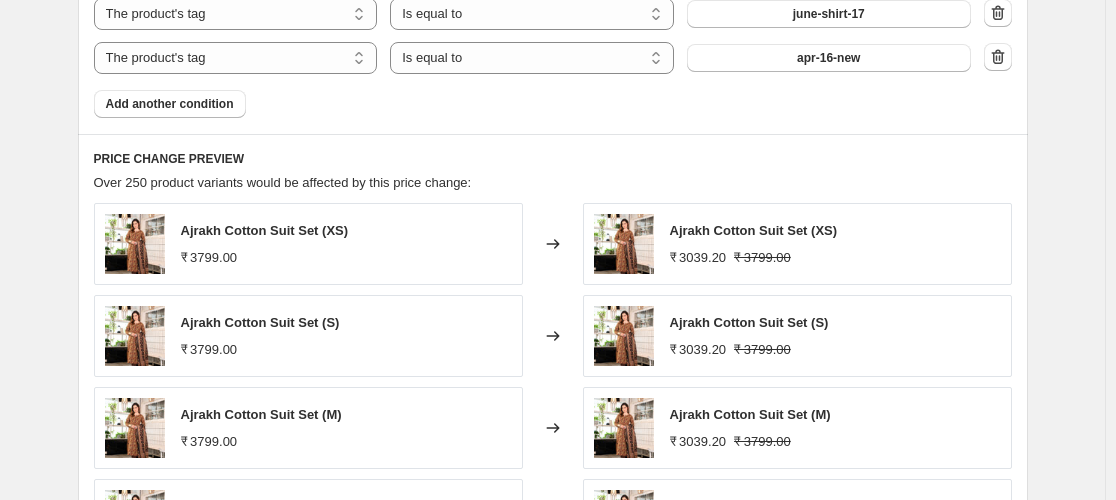 scroll, scrollTop: 1994, scrollLeft: 0, axis: vertical 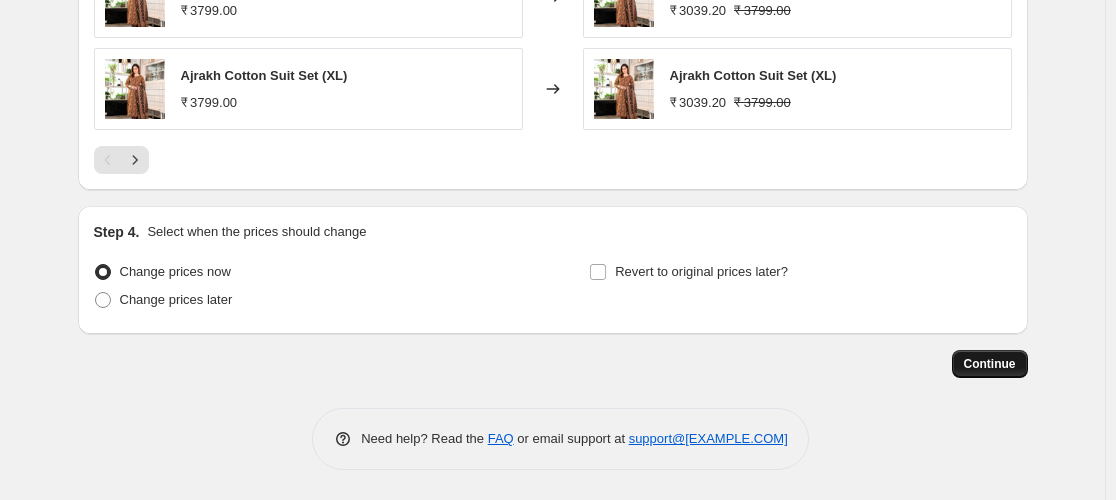 click on "Continue" at bounding box center (990, 364) 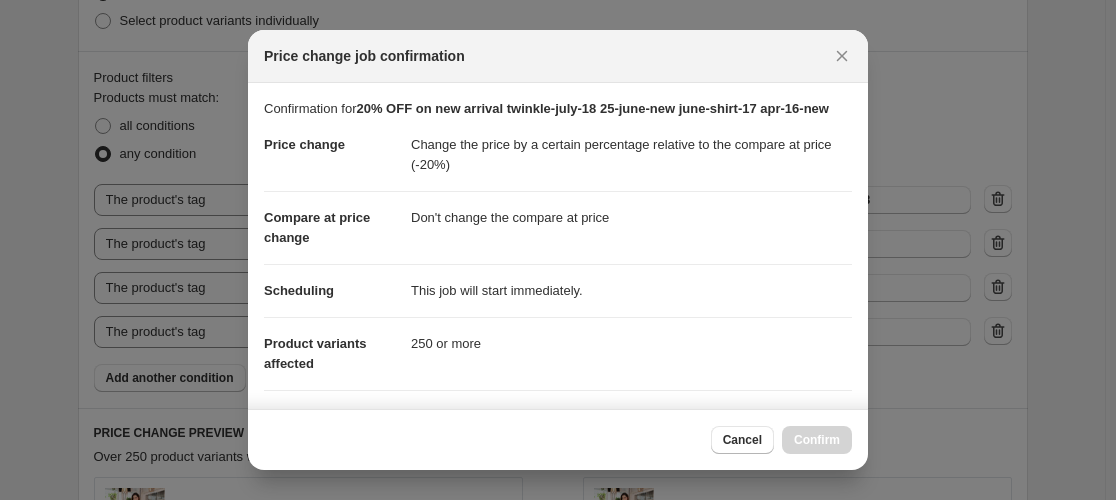 scroll, scrollTop: 0, scrollLeft: 0, axis: both 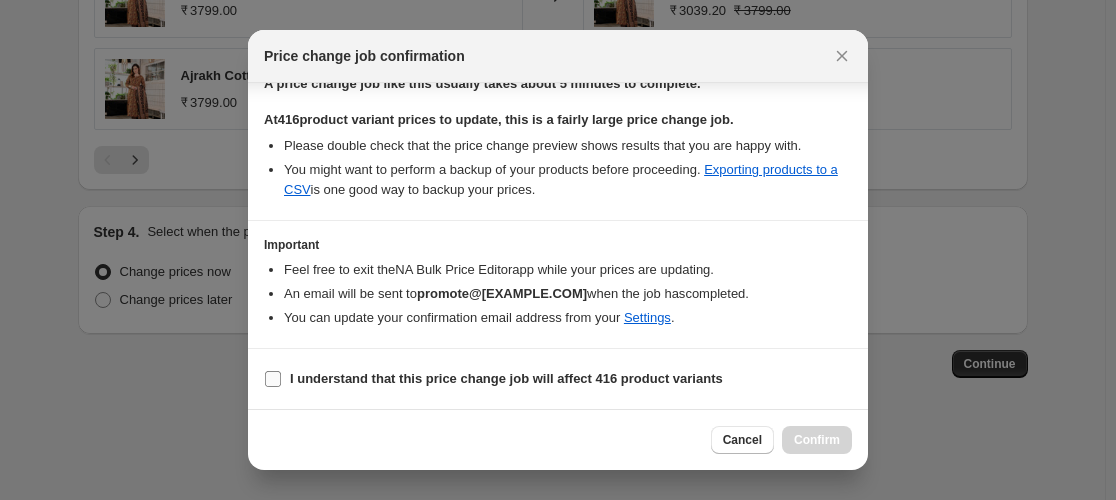 click on "I understand that this price change job will affect 416 product variants" at bounding box center [506, 378] 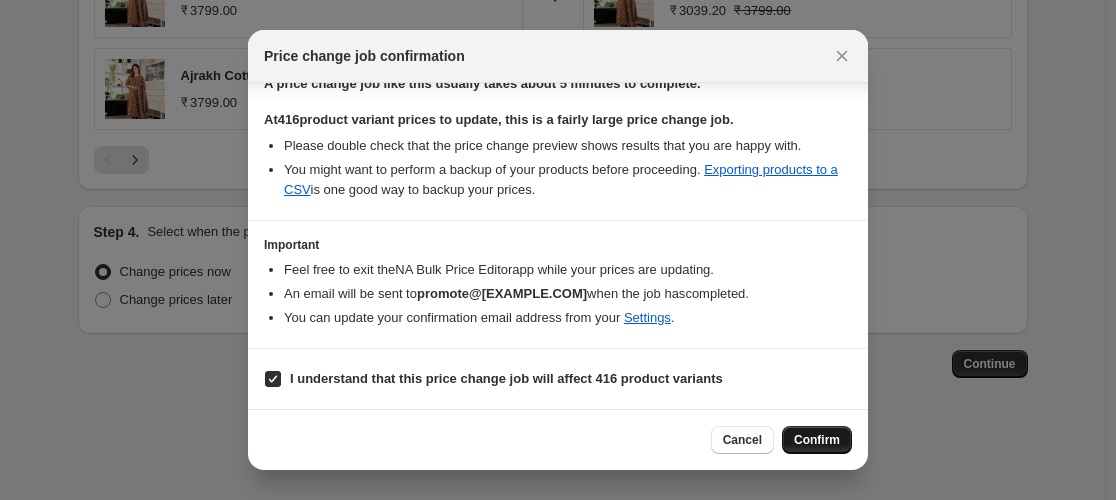 click on "Confirm" at bounding box center (817, 440) 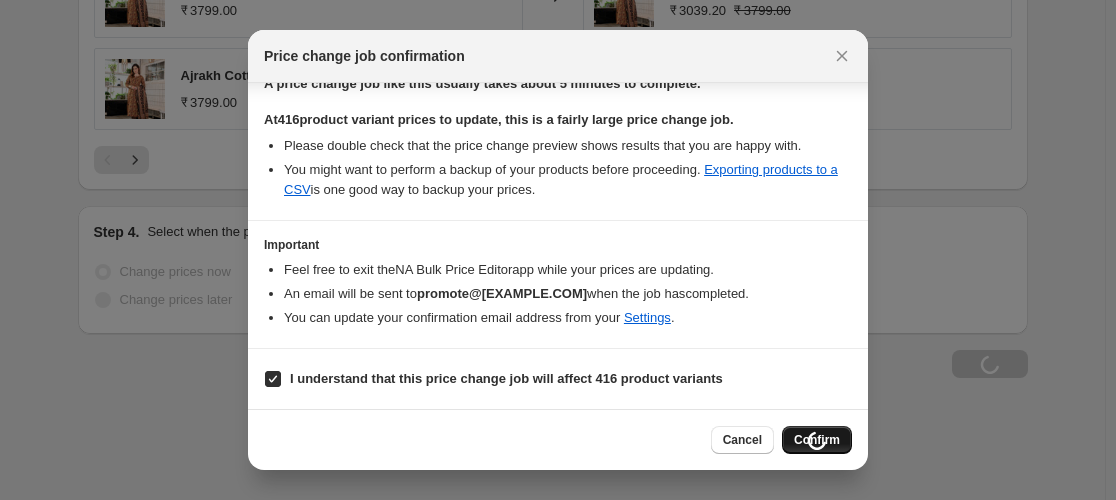 type on "20% OFF on new arrival twinkle-july-18  25-june-new  june-shirt-17  apr-16-new" 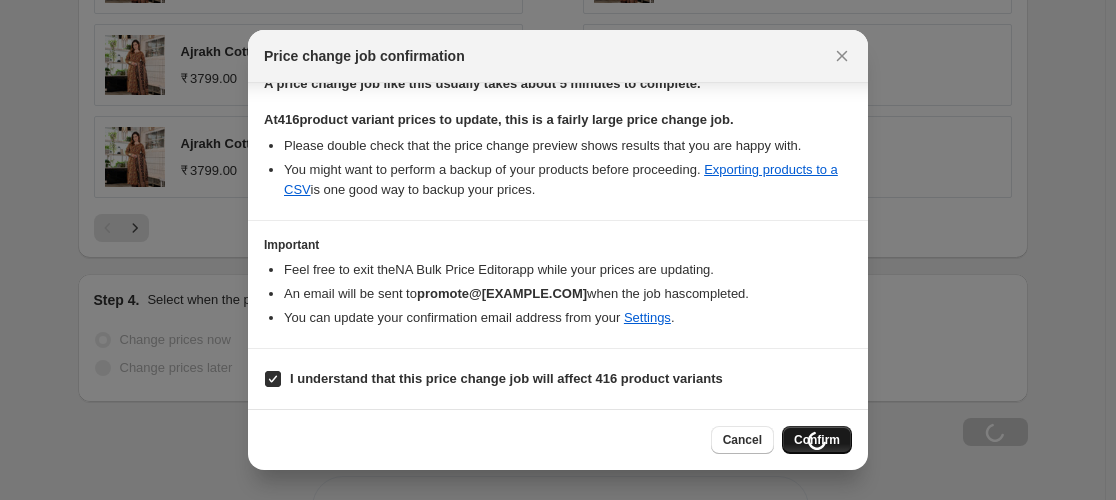 scroll, scrollTop: 2062, scrollLeft: 0, axis: vertical 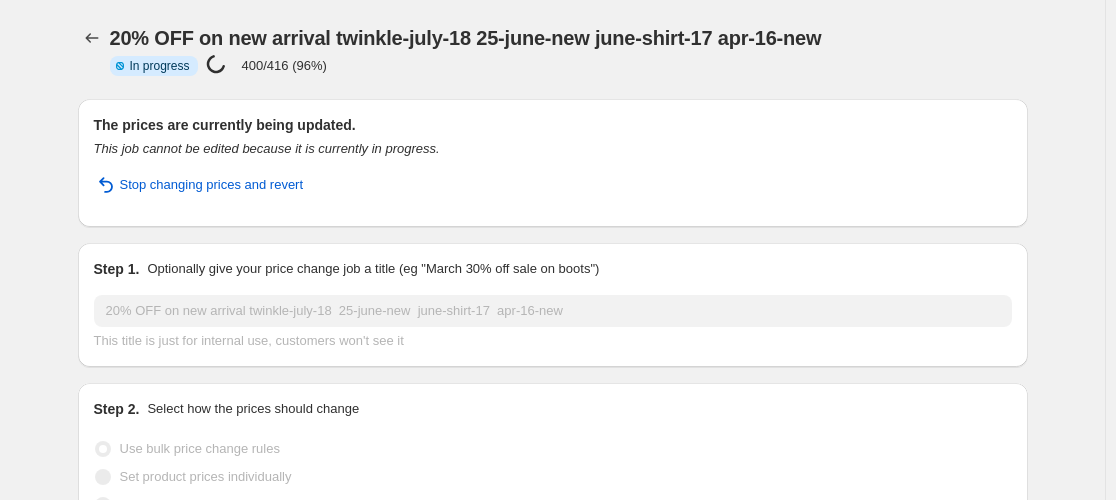 select on "pcap" 